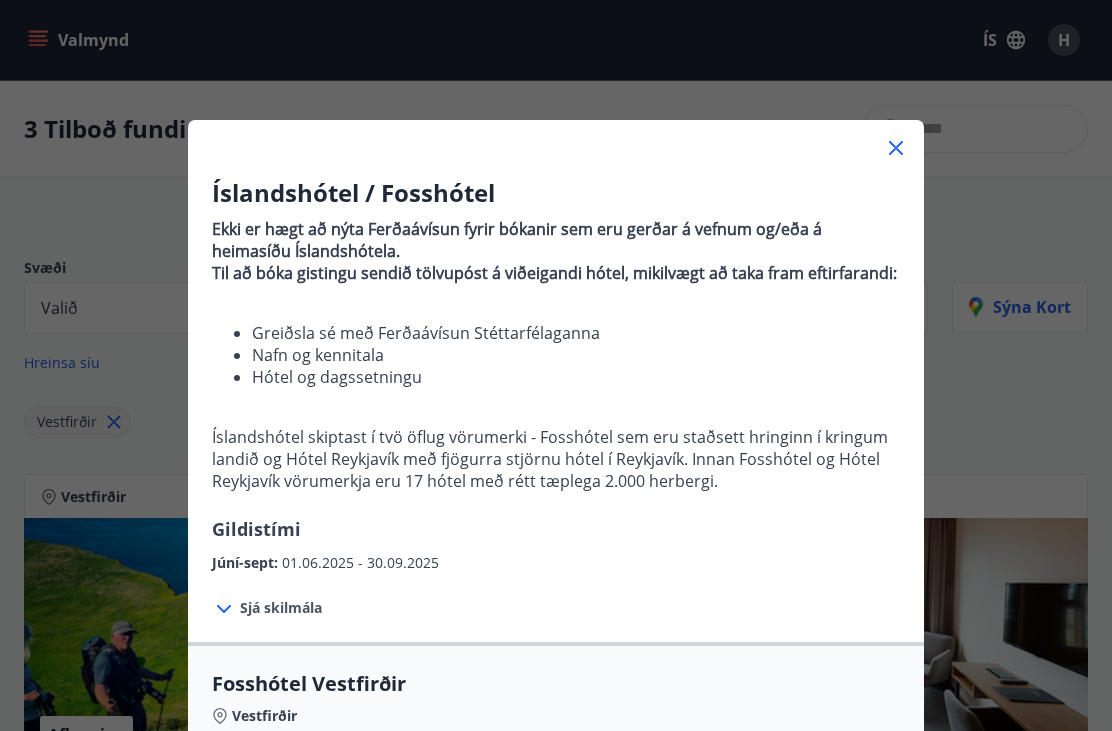 scroll, scrollTop: 416, scrollLeft: 0, axis: vertical 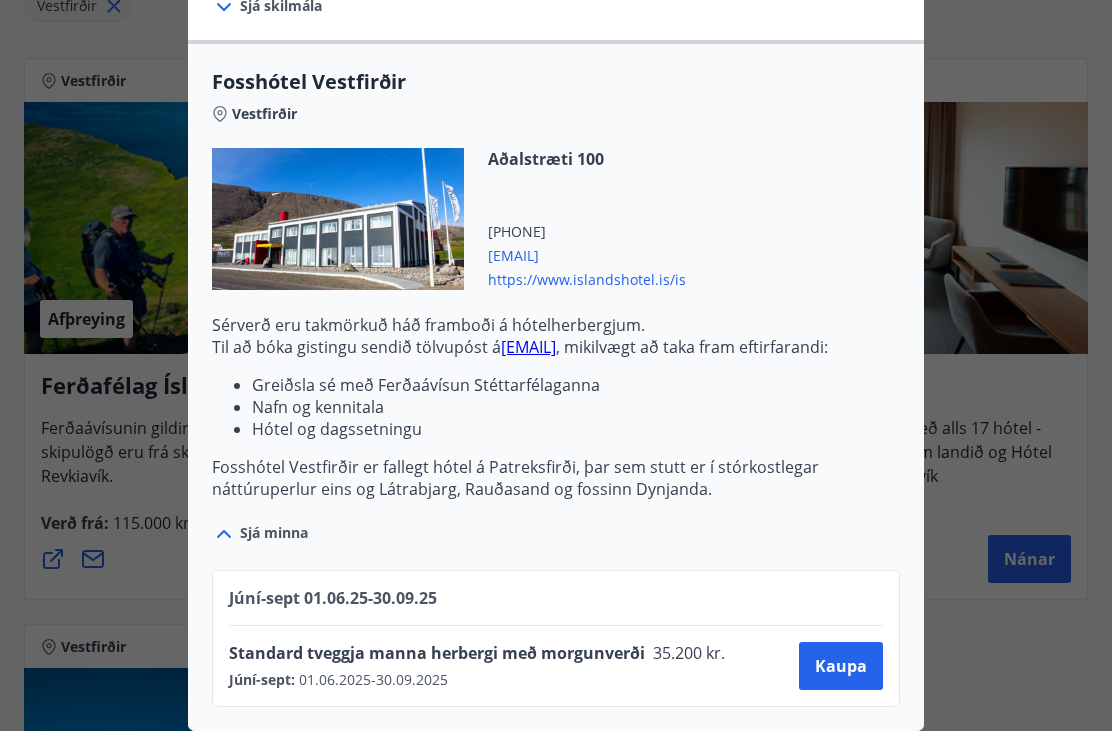 click on "Kaupa" at bounding box center [841, 666] 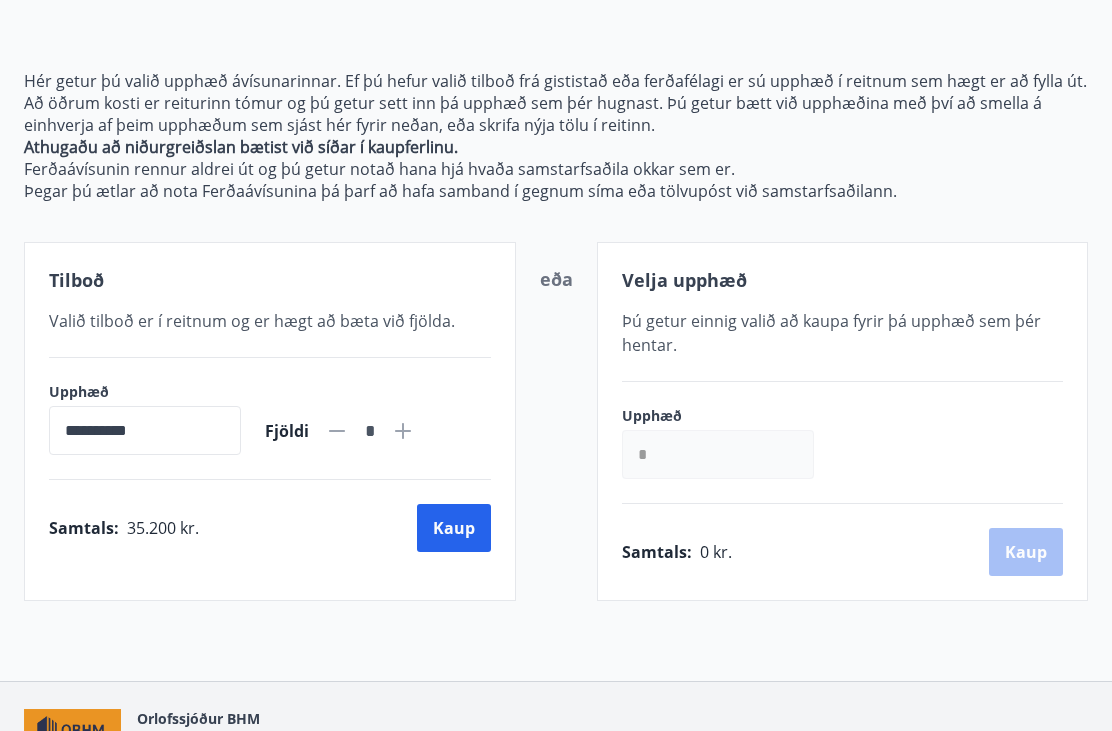 scroll, scrollTop: 180, scrollLeft: 0, axis: vertical 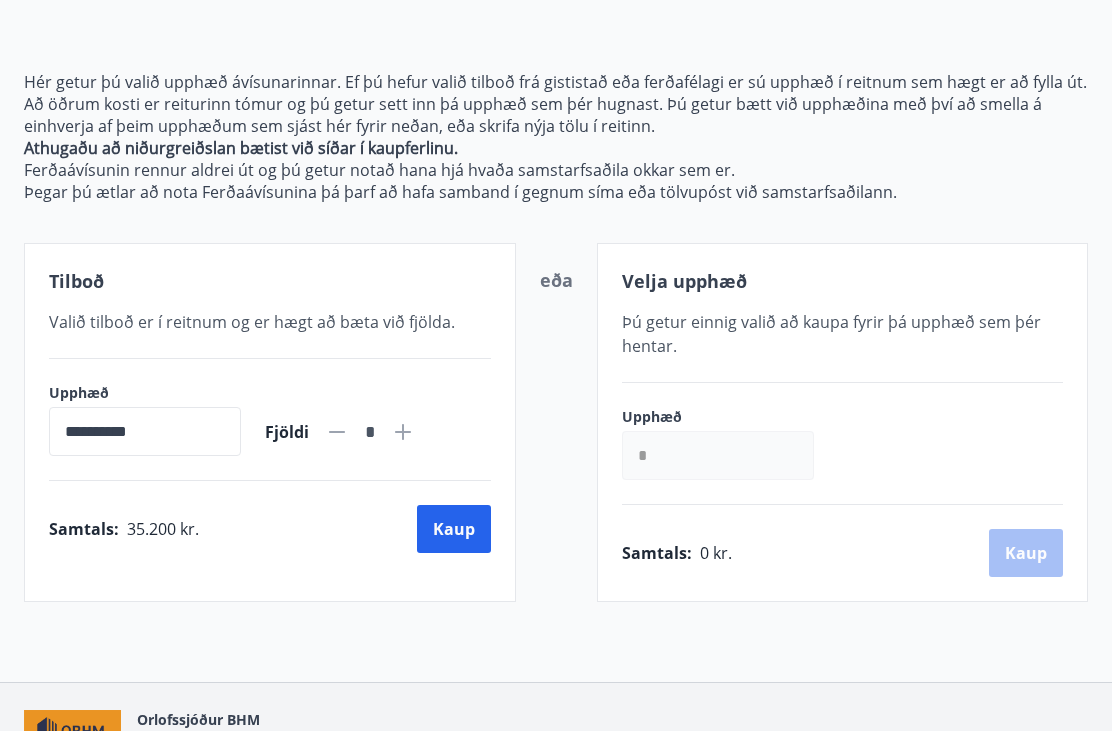 click on "Kaup" at bounding box center [454, 530] 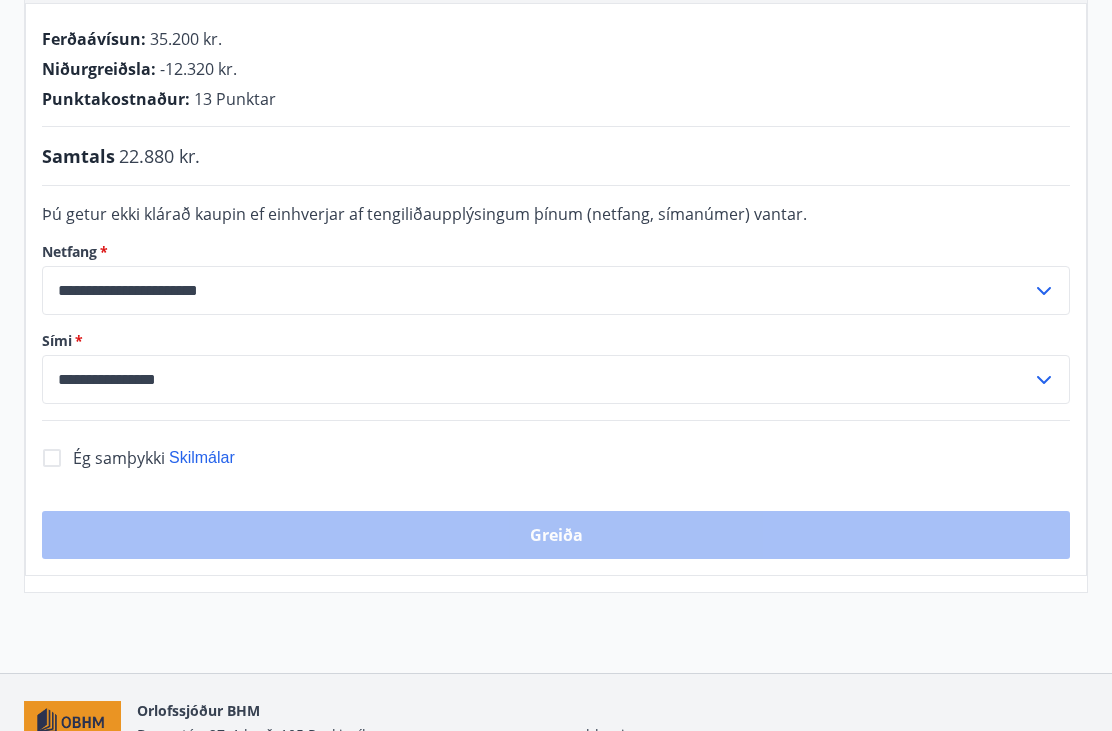 scroll, scrollTop: 471, scrollLeft: 0, axis: vertical 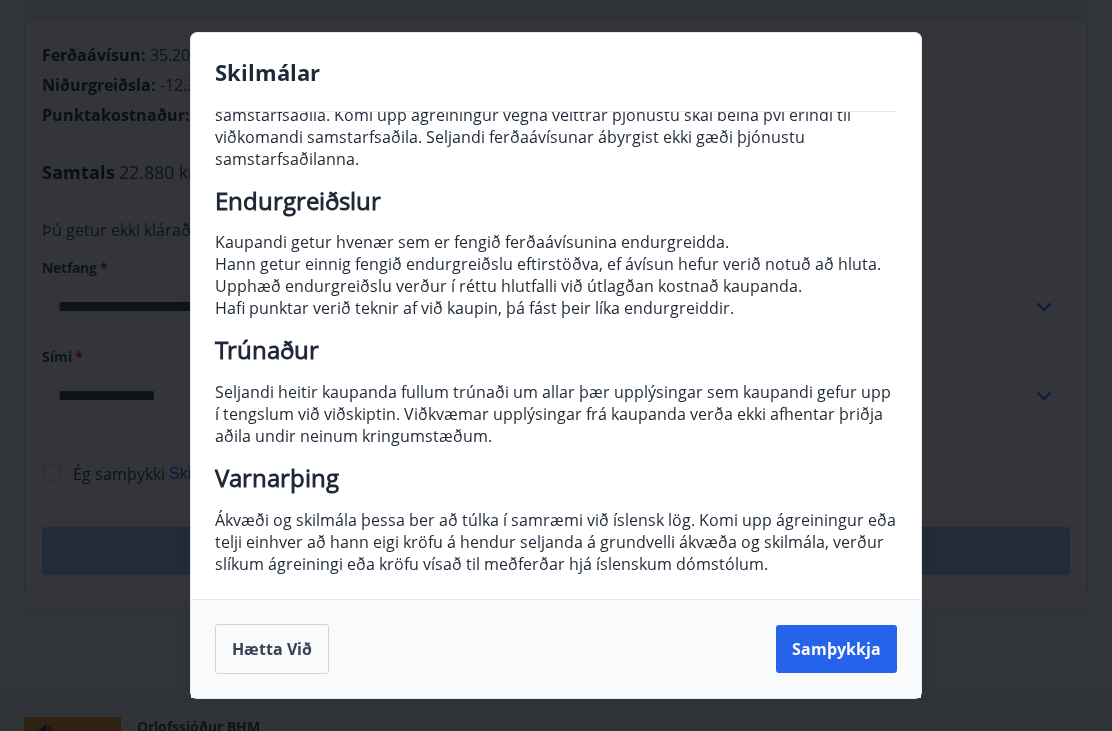click on "Samþykkja" at bounding box center (836, 649) 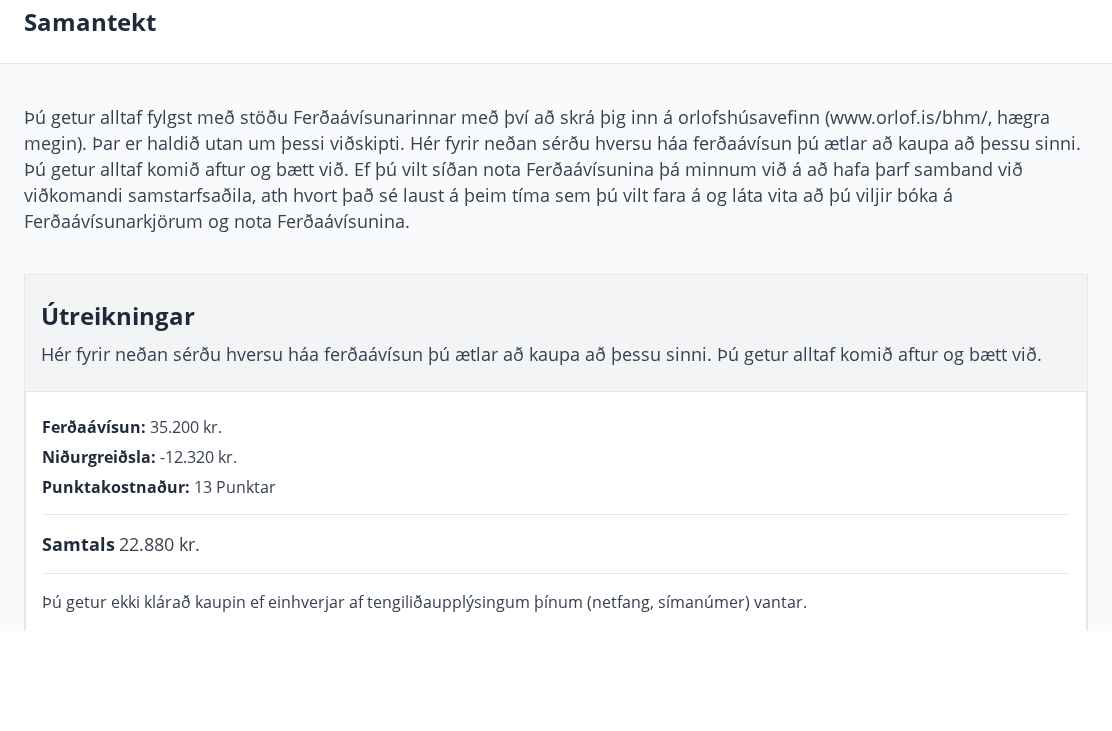 scroll, scrollTop: 535, scrollLeft: 0, axis: vertical 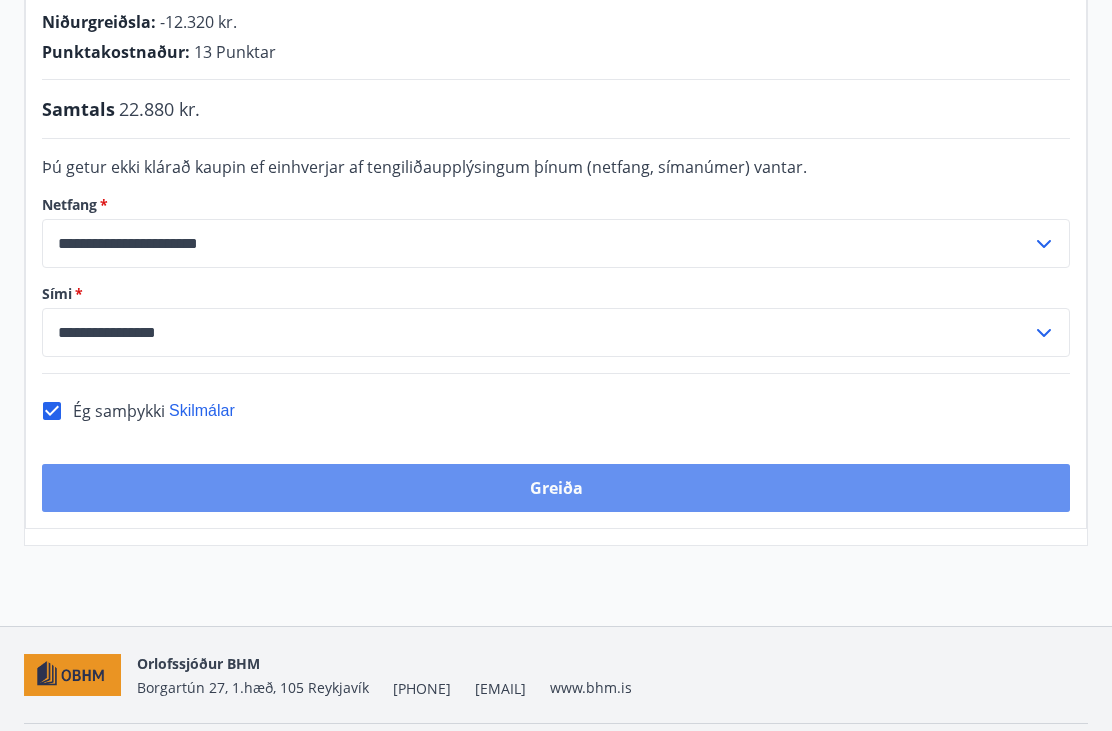click on "Greiða" at bounding box center (556, 488) 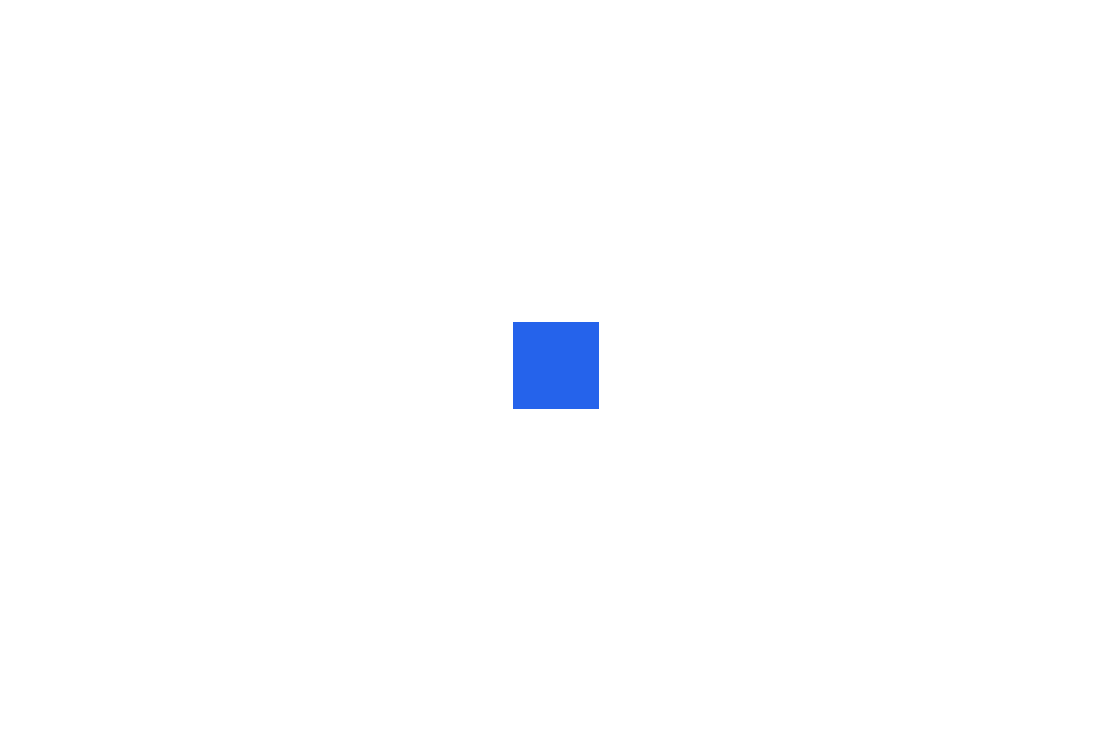 scroll, scrollTop: 0, scrollLeft: 0, axis: both 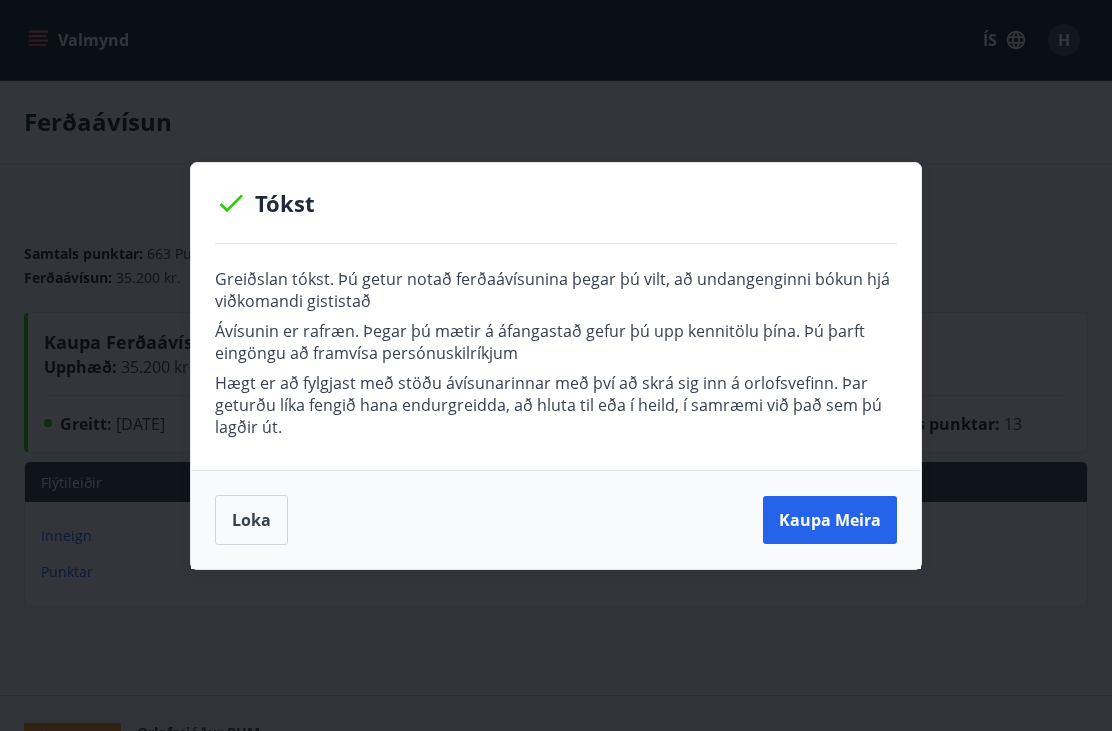 click on "Kaupa meira" at bounding box center [830, 520] 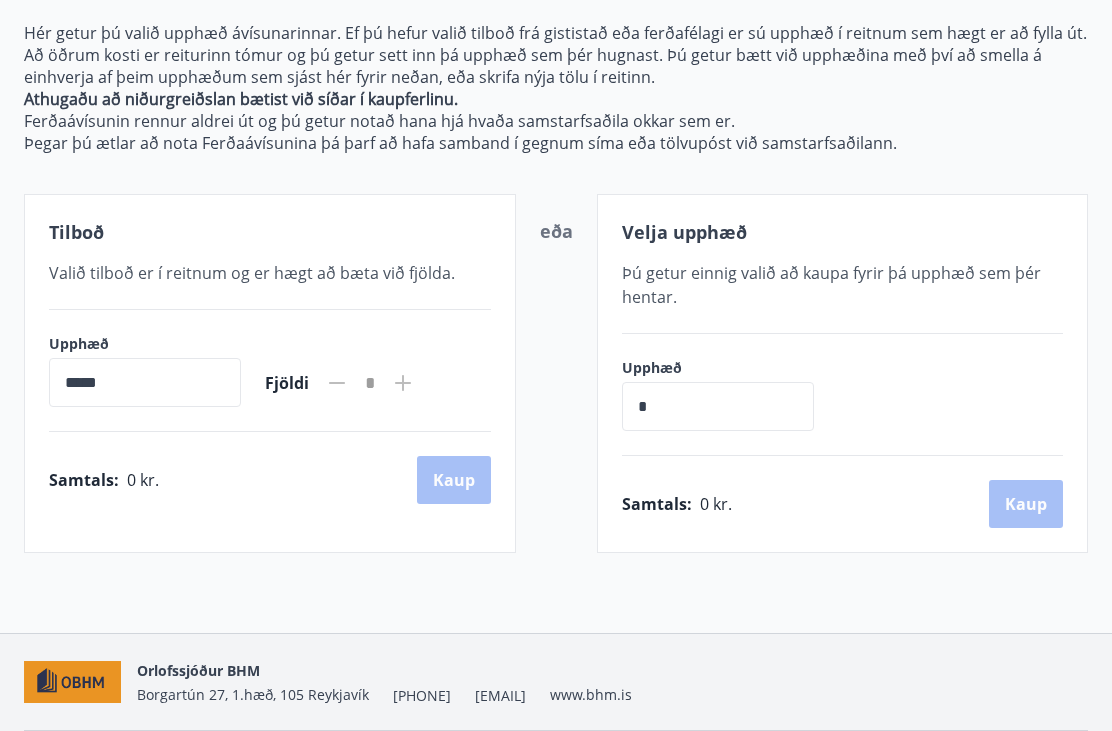 scroll, scrollTop: 237, scrollLeft: 0, axis: vertical 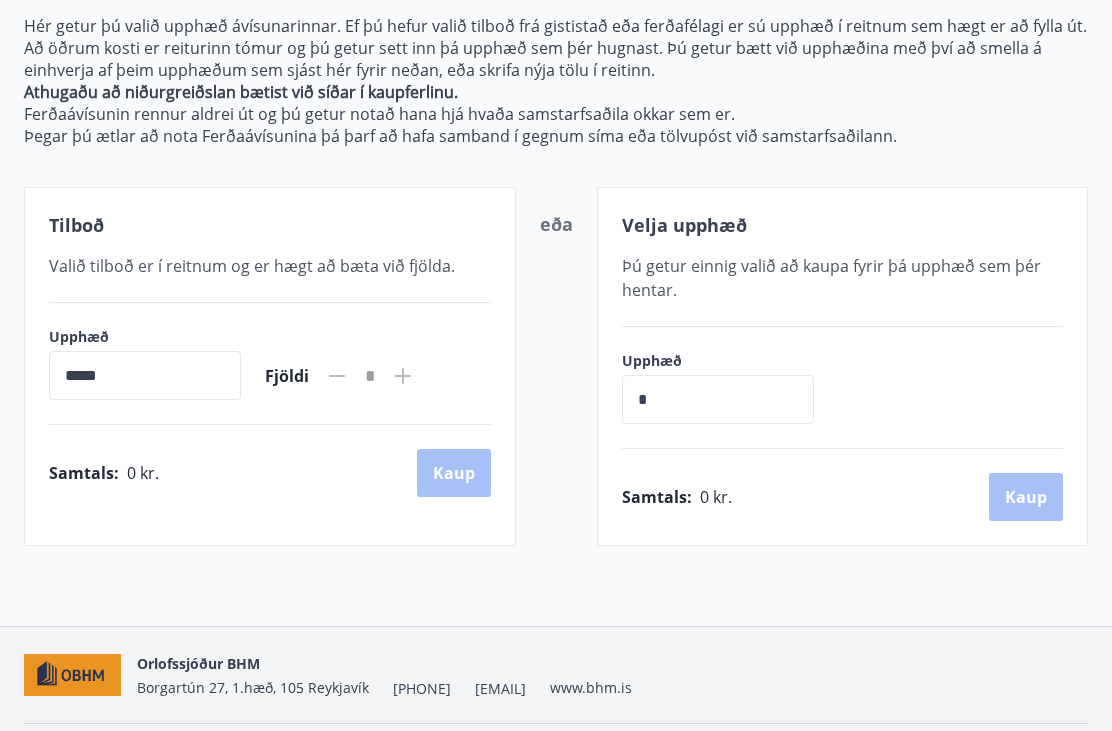 click 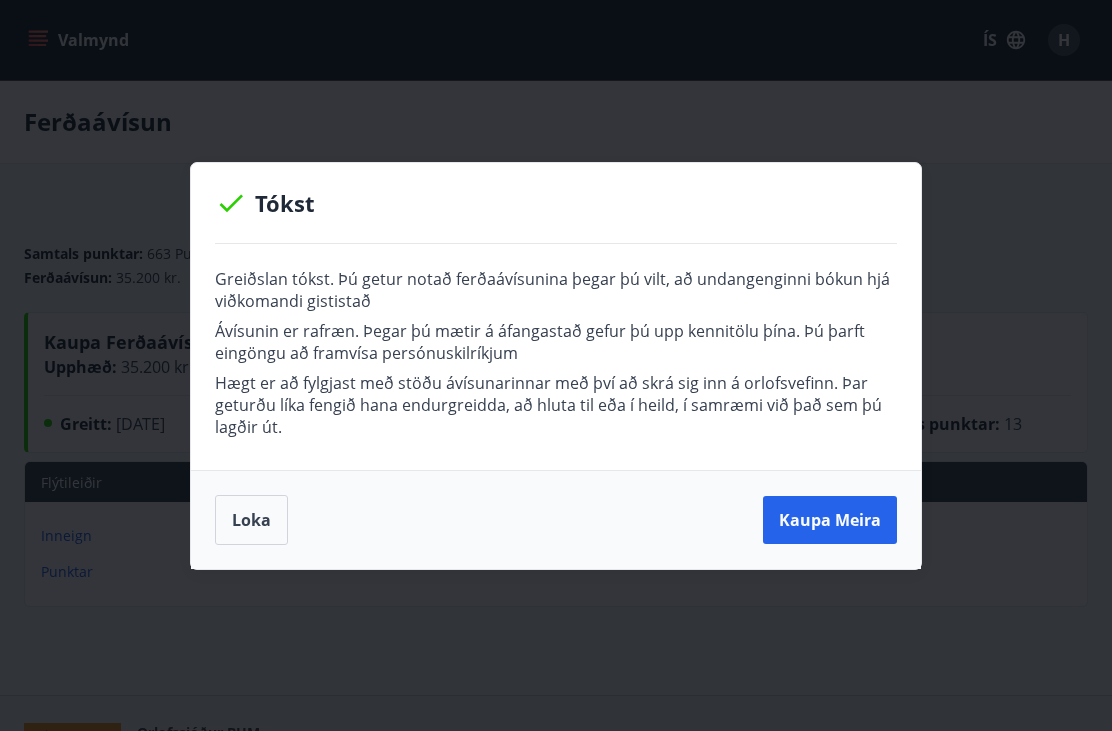 click on "Loka" at bounding box center [251, 520] 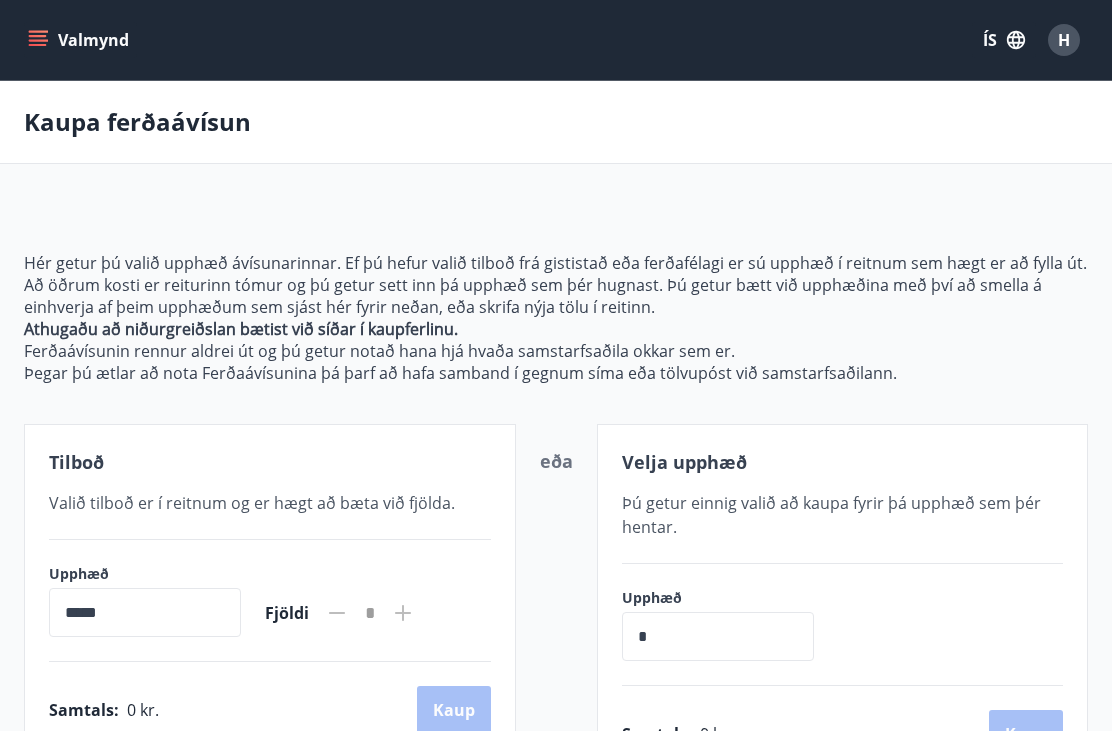 click on "H" at bounding box center [1064, 40] 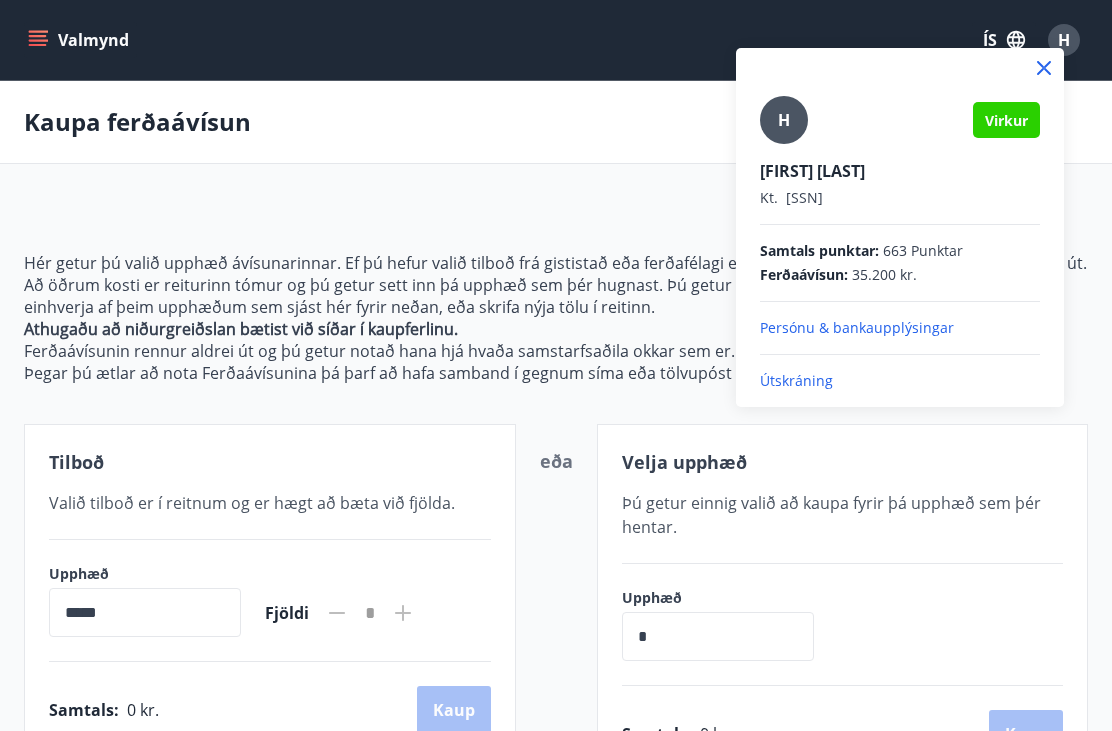 click 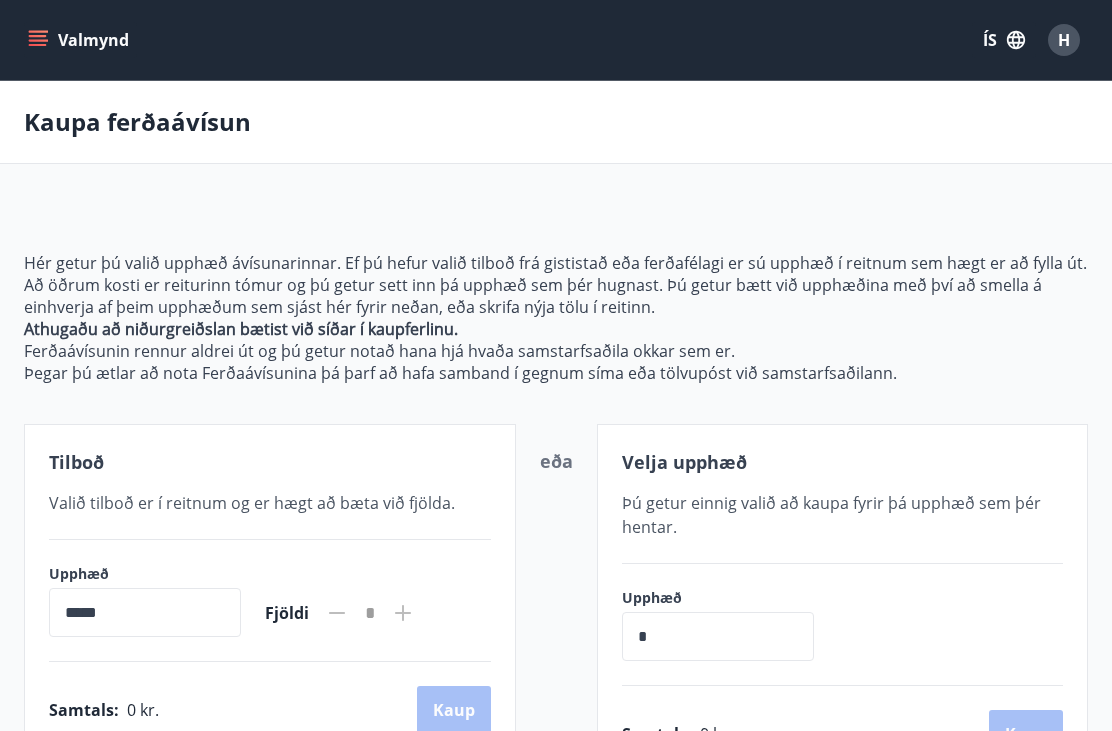 click 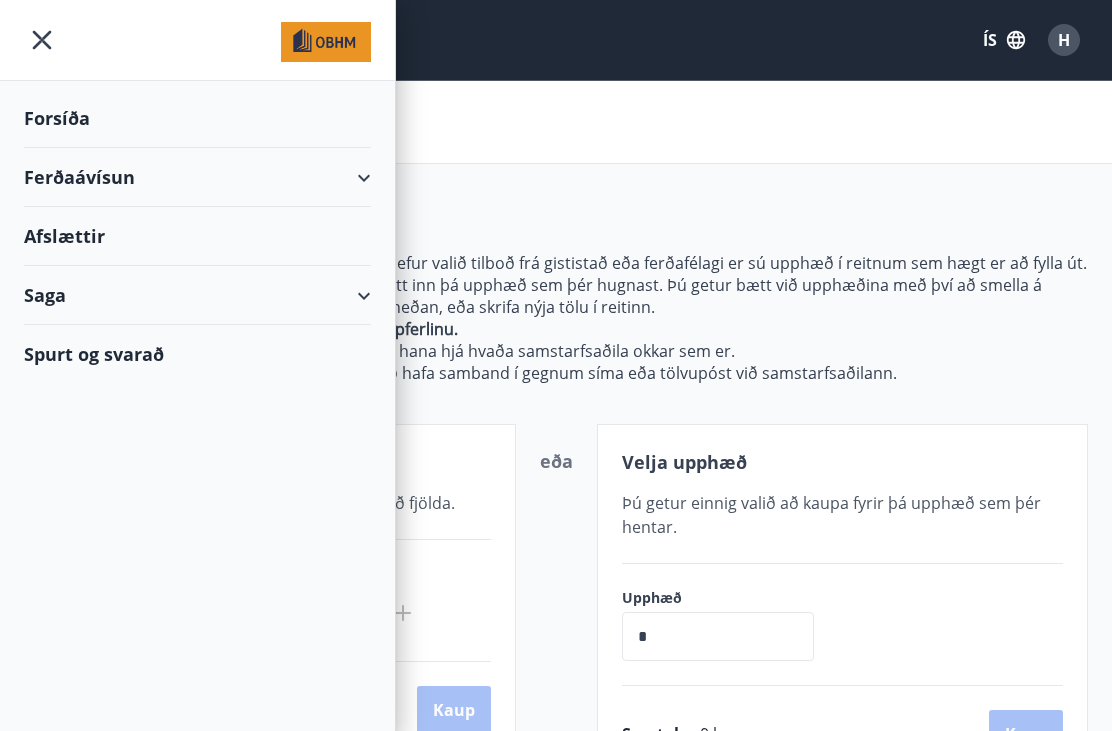 click on "Forsíða" at bounding box center [197, 118] 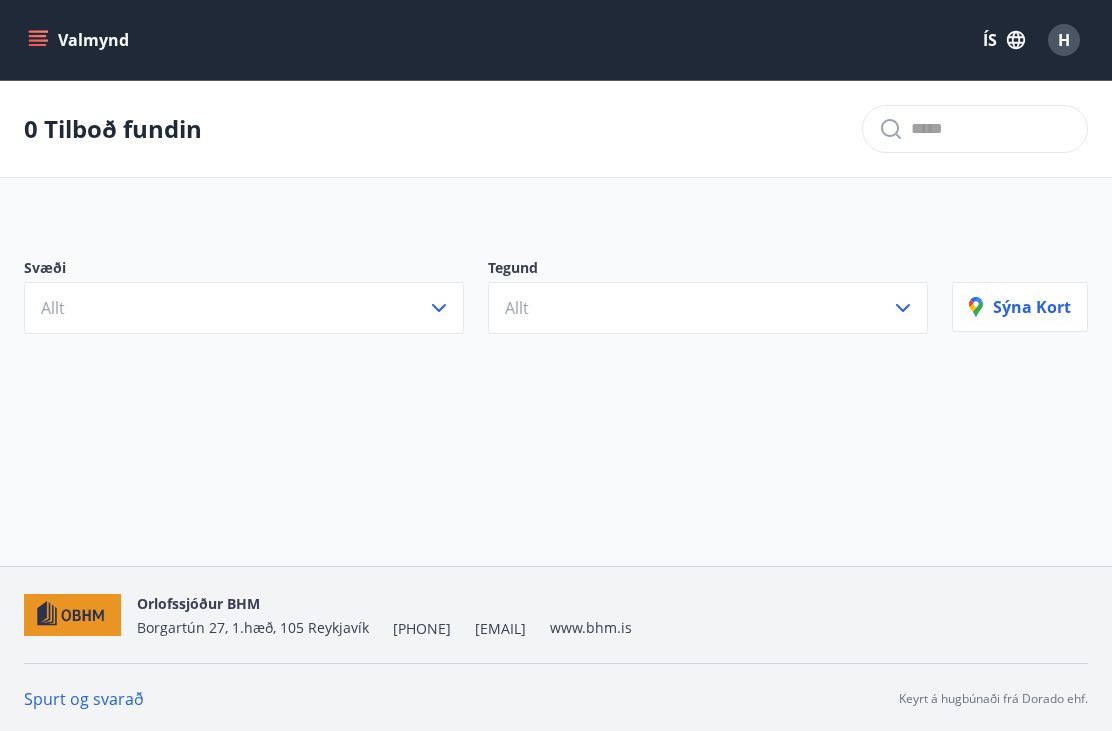 click 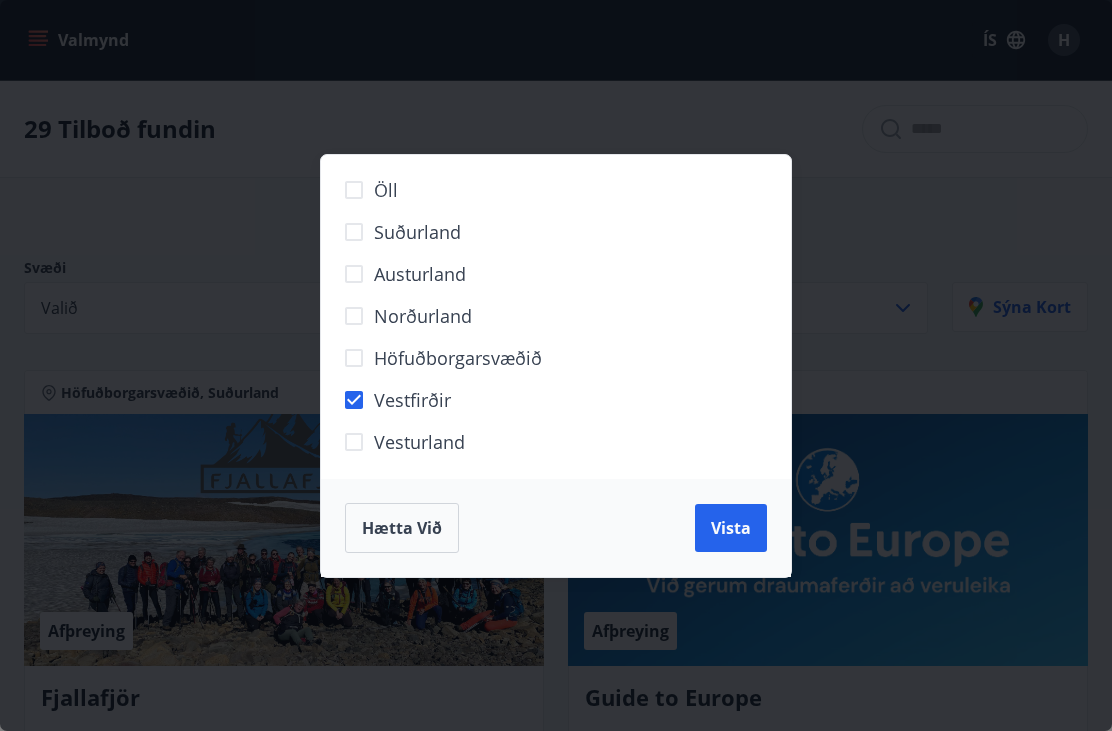 click on "Vista" at bounding box center [731, 528] 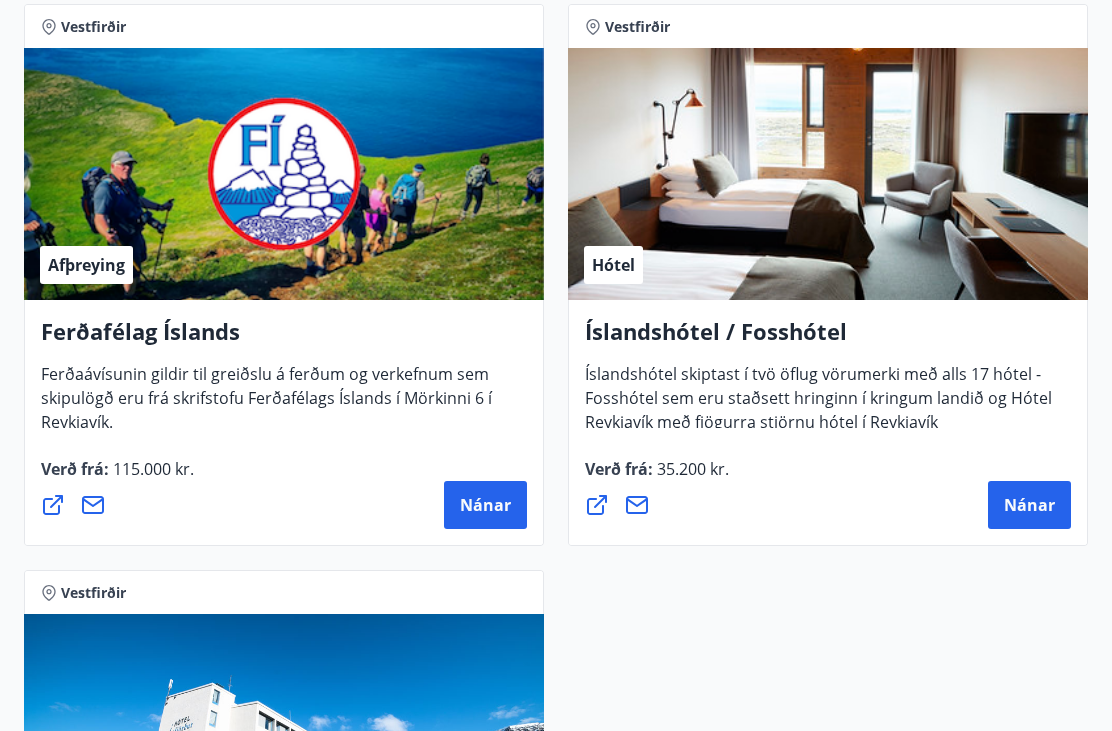 scroll, scrollTop: 470, scrollLeft: 0, axis: vertical 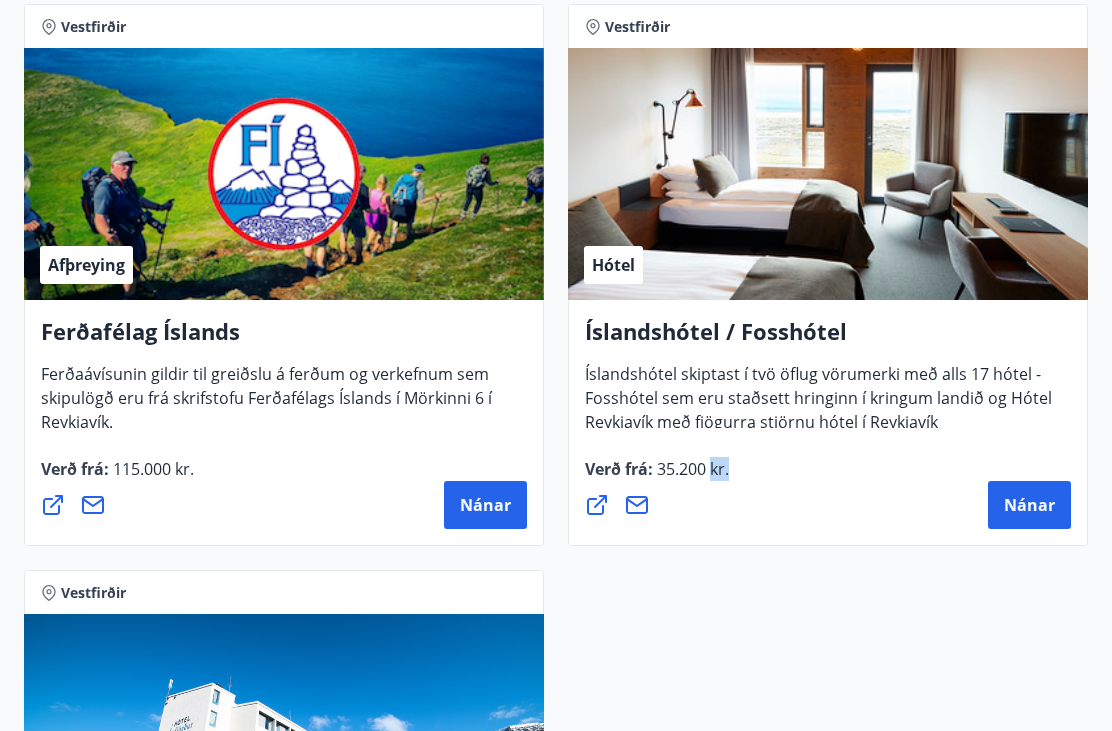 click on "Vestfirðir Afþreying Ferðafélag Íslands Ferðaávísunin gildir til greiðslu á ferðum og verkefnum sem skipulögð eru  frá skrifstofu Ferðafélags Íslands í Mörkinni 6 í Reykjavík. Verð frá : 115.000 kr. Nánar Vestfirðir Hótel Íslandshótel / Fosshótel Íslandshótel skiptast í tvö öflug vörumerki með alls 17 hótel - Fosshótel sem eru staðsett hringinn í kringum landið og Hótel Reykjavík með fjögurra stjörnu hótel í Reykjavík Verð frá : 35.200 kr. Nánar Vestfirðir Hótel Hótel Ísafjörður Hótel í tveimur byggingum á besta stað í bænum. Verð frá : 21.600 kr. Nánar" at bounding box center (556, 558) 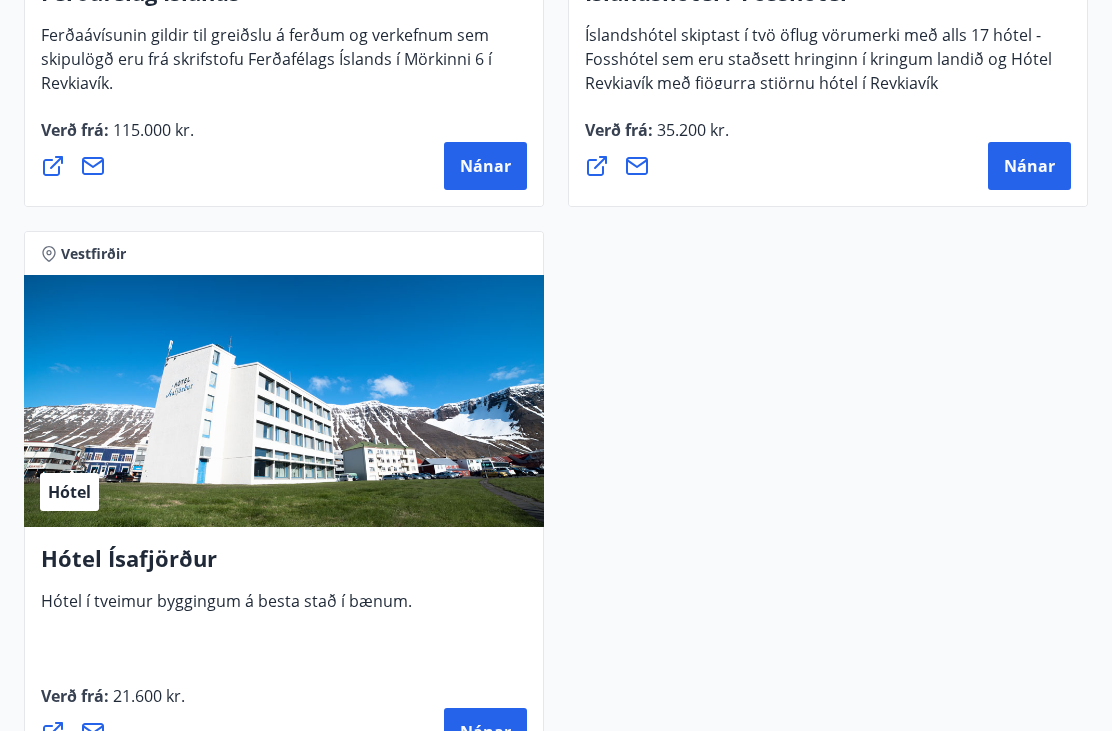 scroll, scrollTop: 808, scrollLeft: 0, axis: vertical 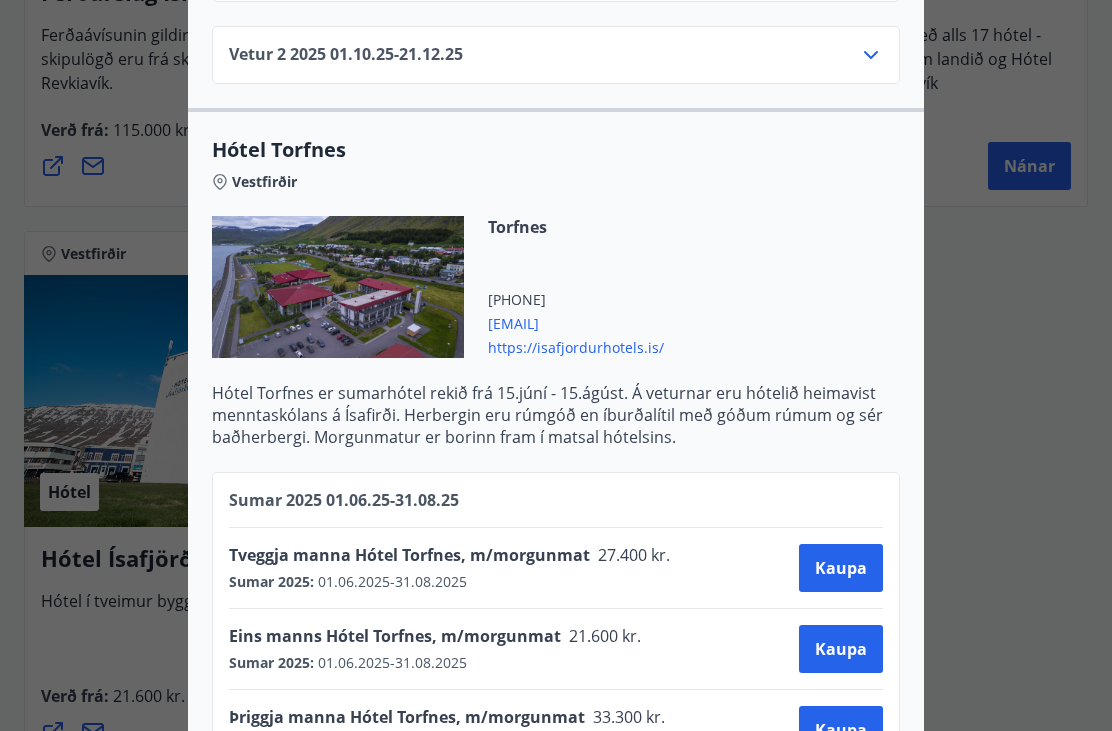 click on "Kaupa" at bounding box center (841, 568) 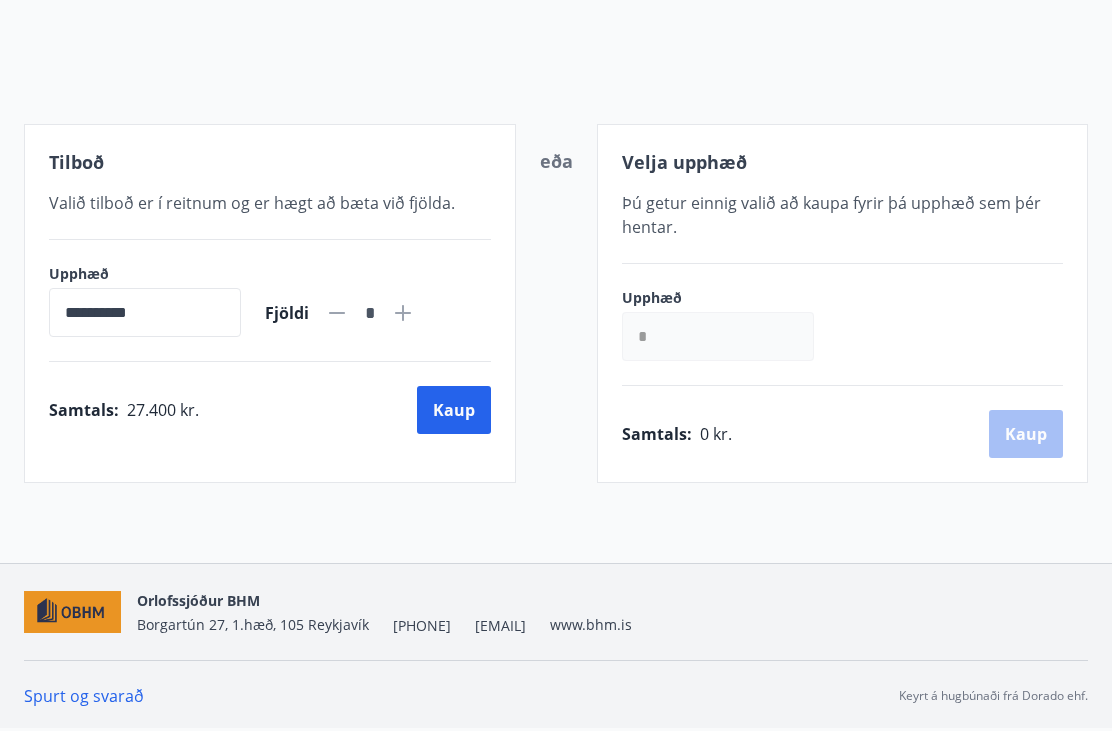 scroll, scrollTop: 105, scrollLeft: 0, axis: vertical 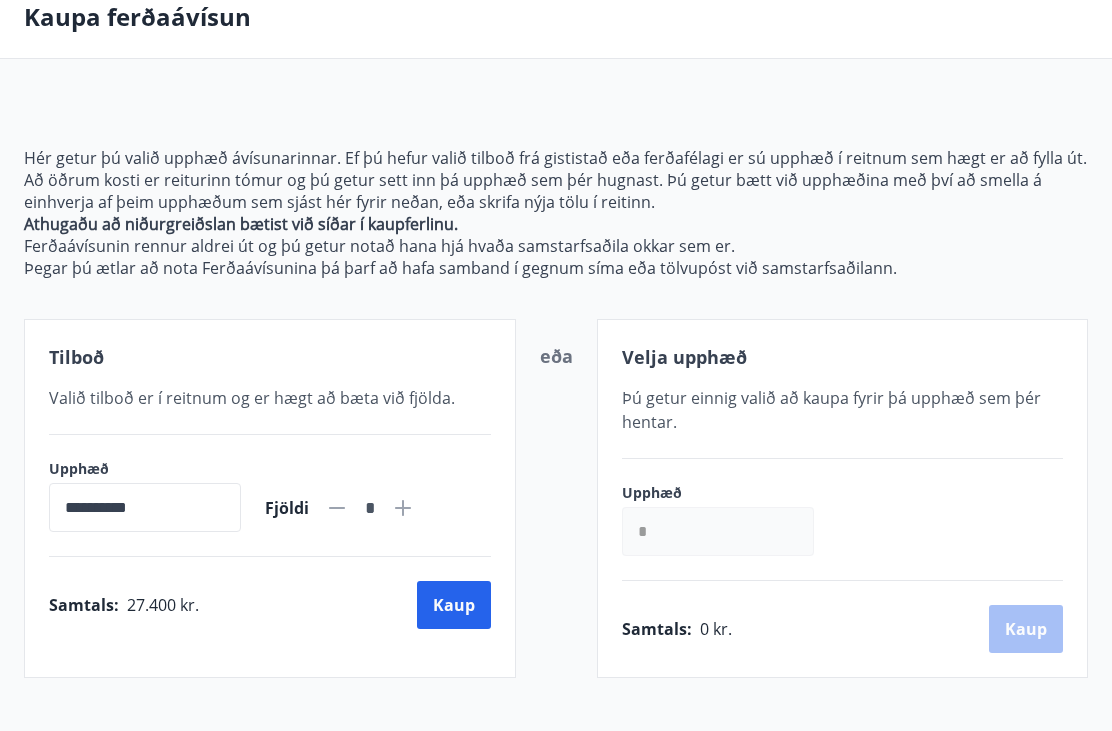 click on "Kaup" at bounding box center [454, 605] 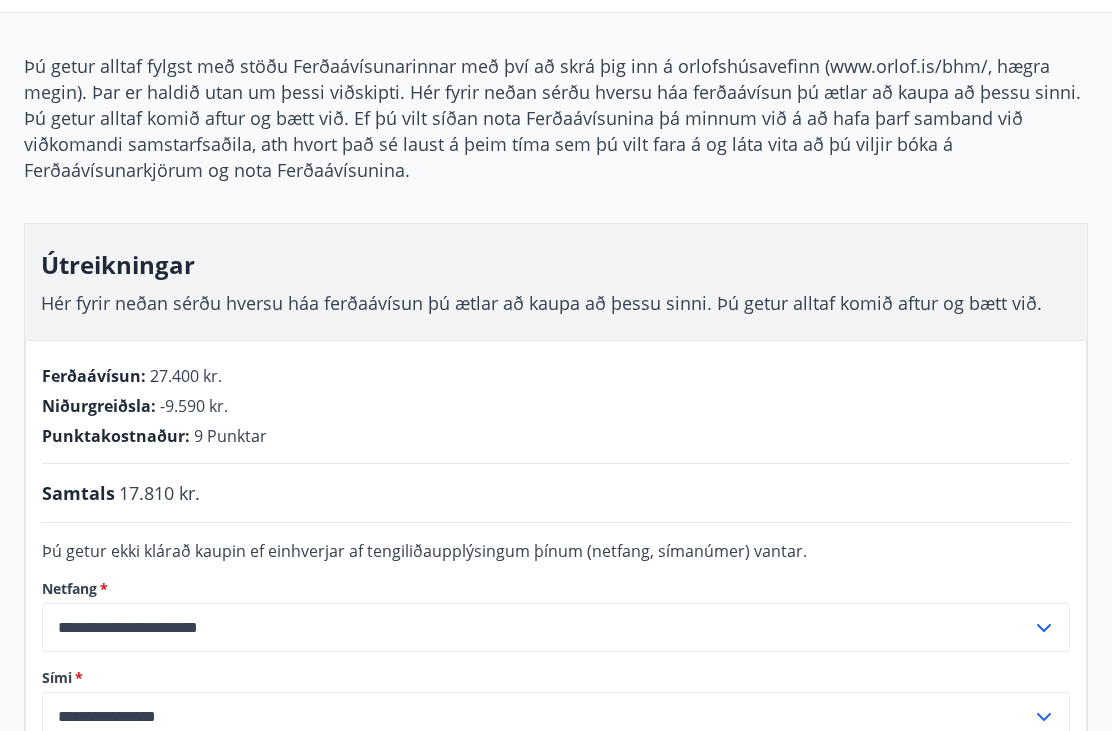 scroll, scrollTop: 0, scrollLeft: 0, axis: both 